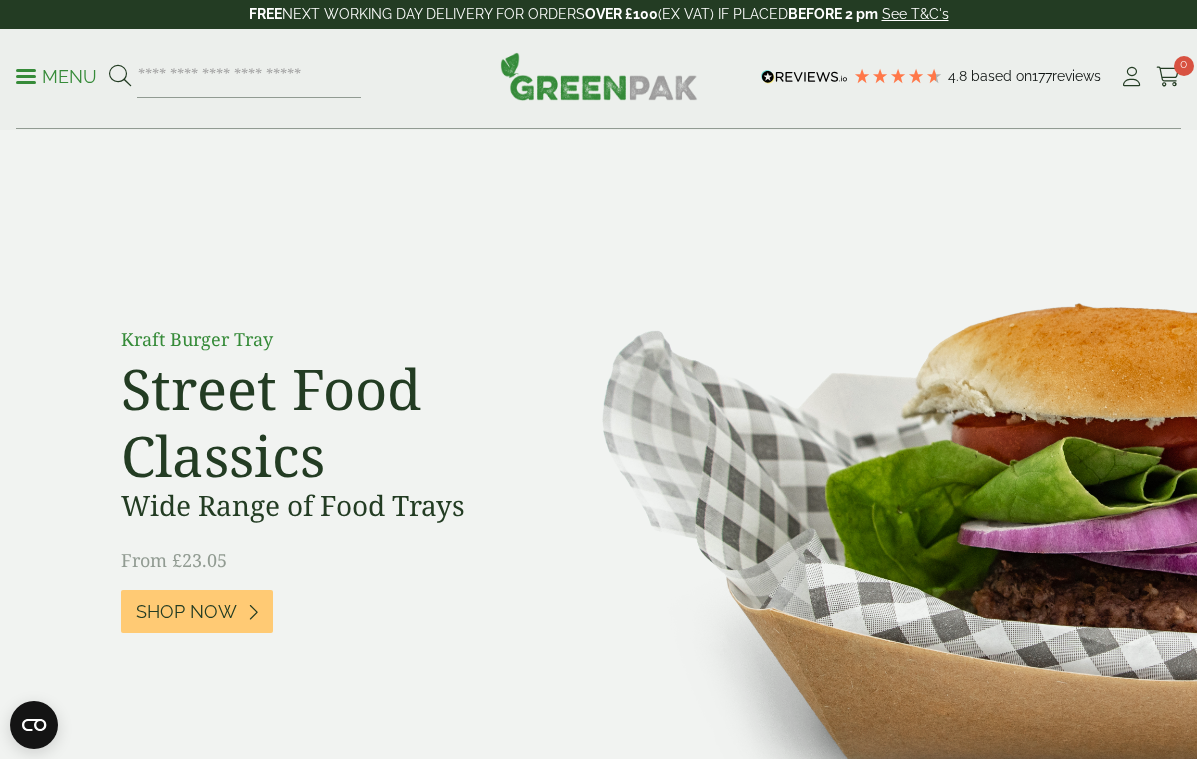 scroll, scrollTop: 0, scrollLeft: 0, axis: both 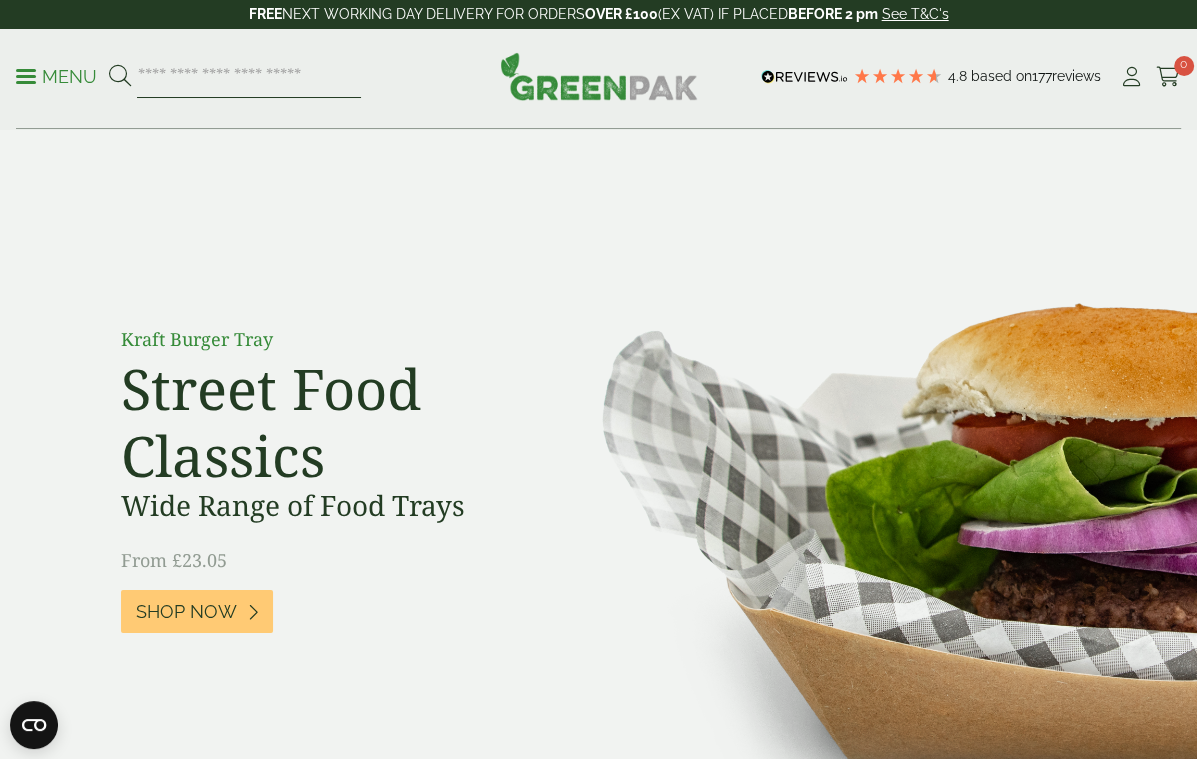 click at bounding box center (249, 77) 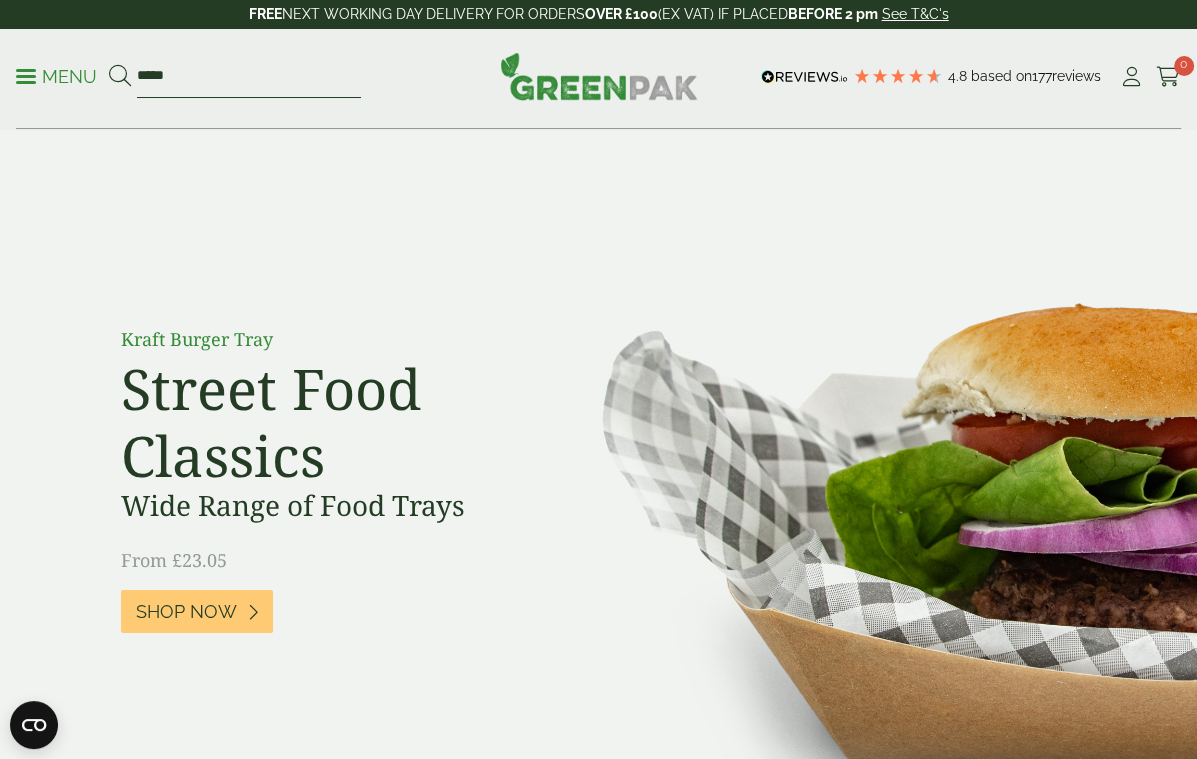 type on "*****" 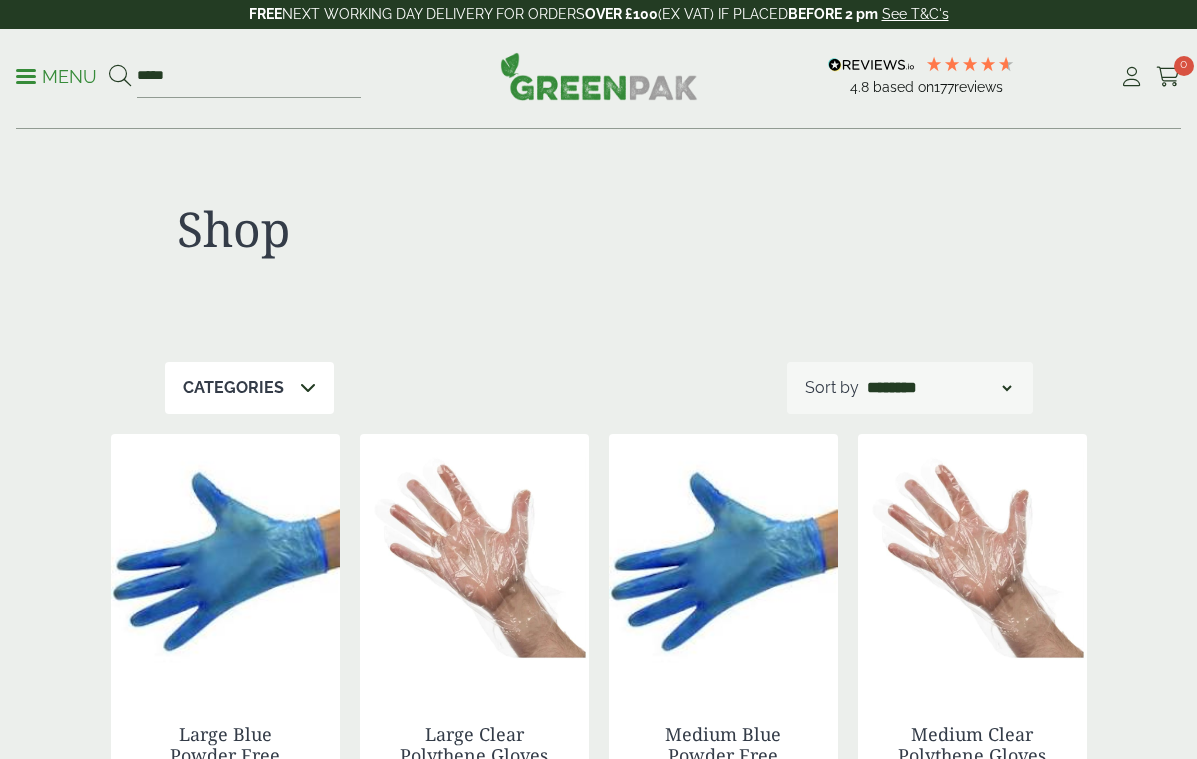scroll, scrollTop: 0, scrollLeft: 0, axis: both 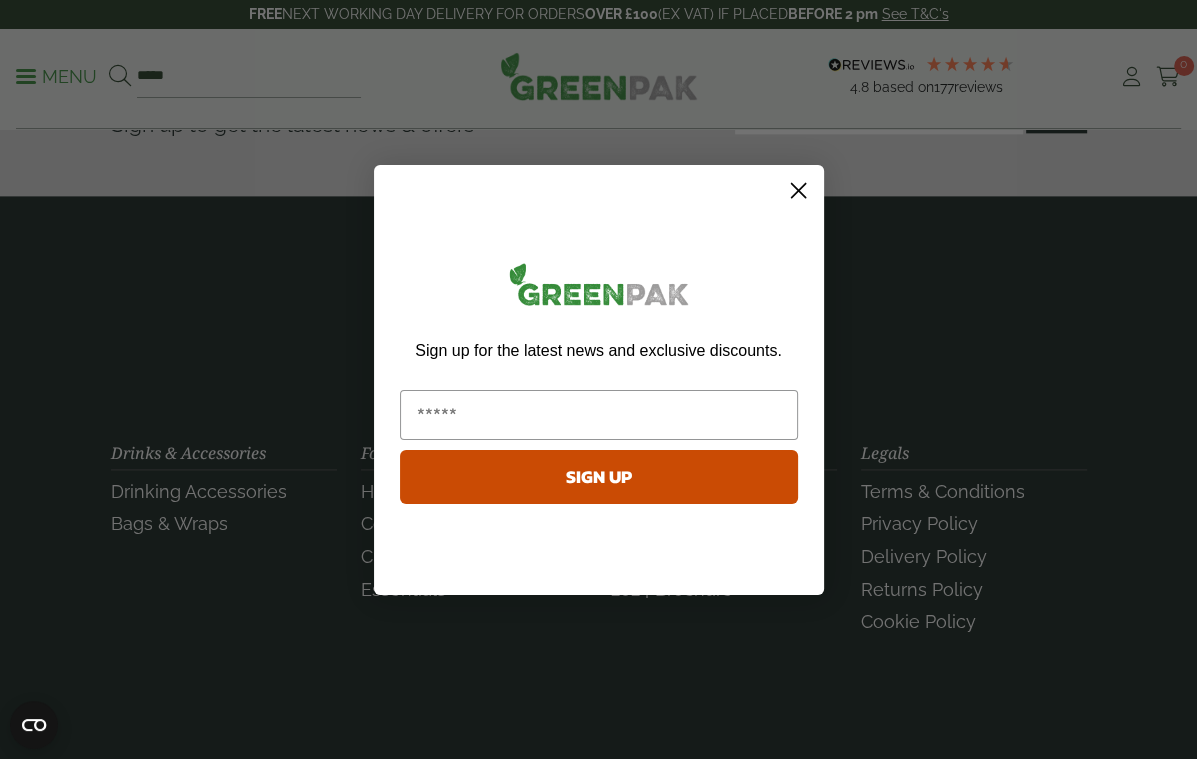 click 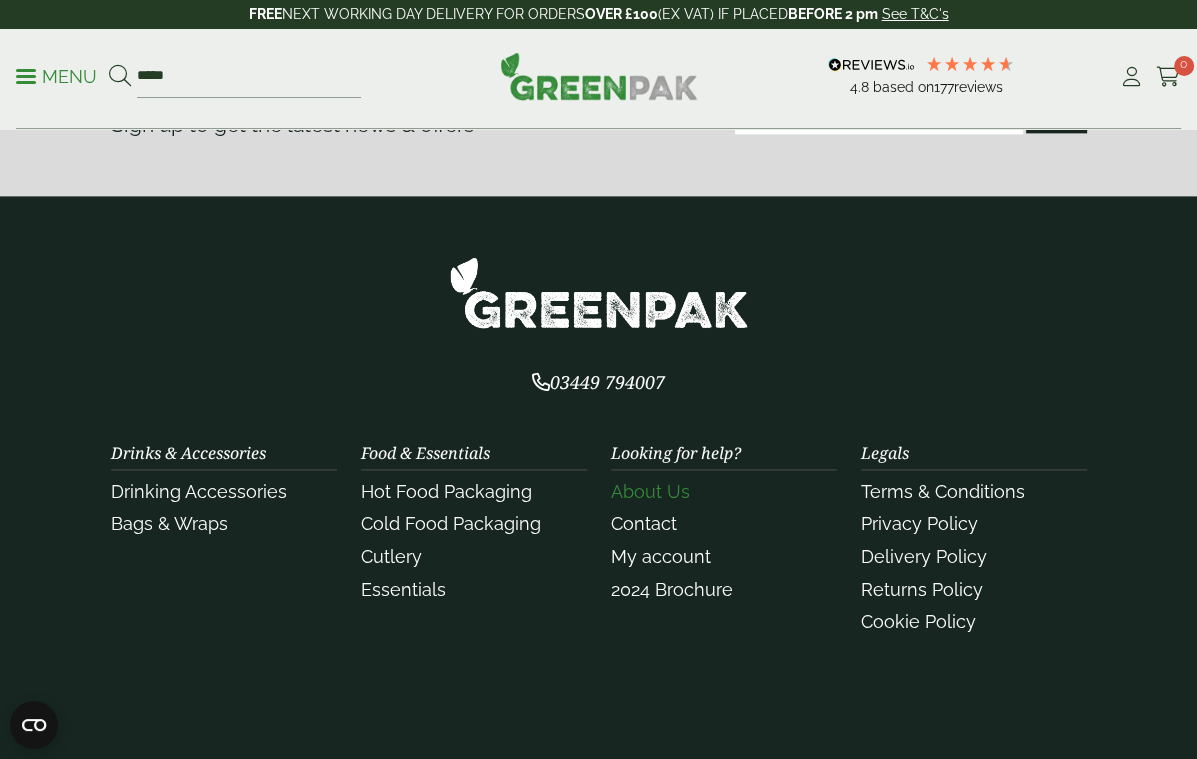 click on "About Us" at bounding box center [650, 491] 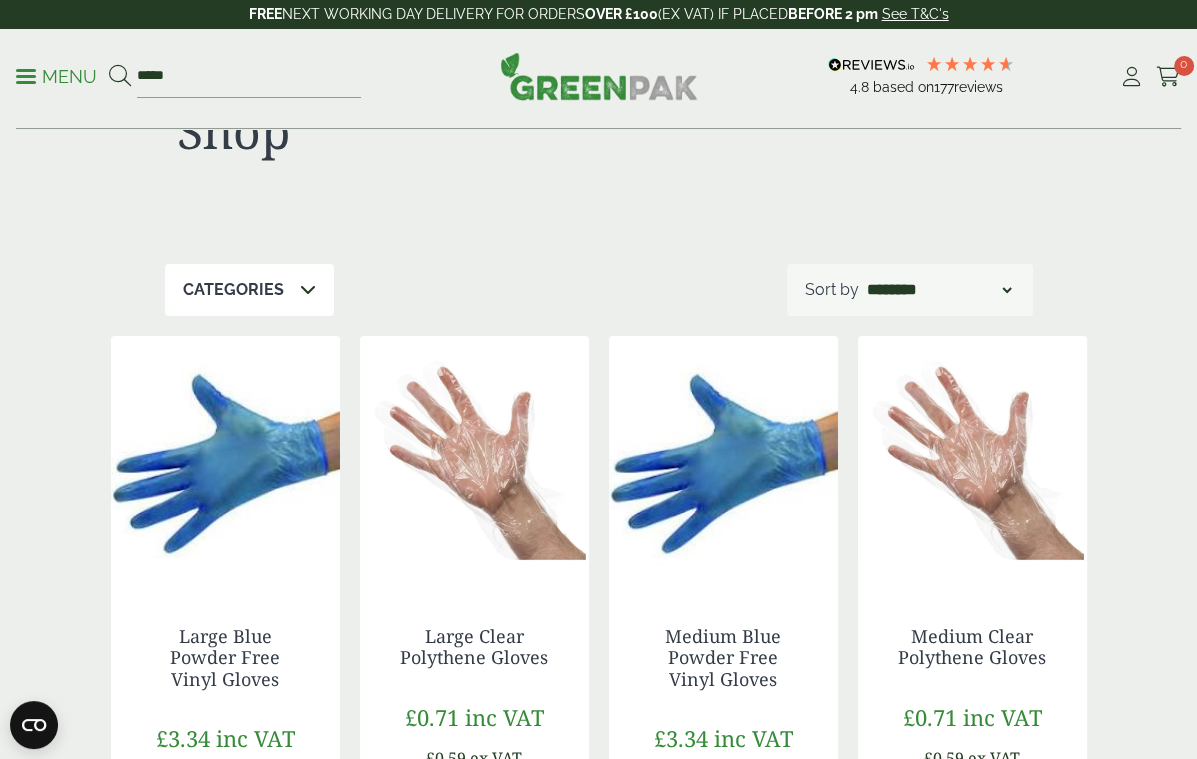 scroll, scrollTop: 0, scrollLeft: 0, axis: both 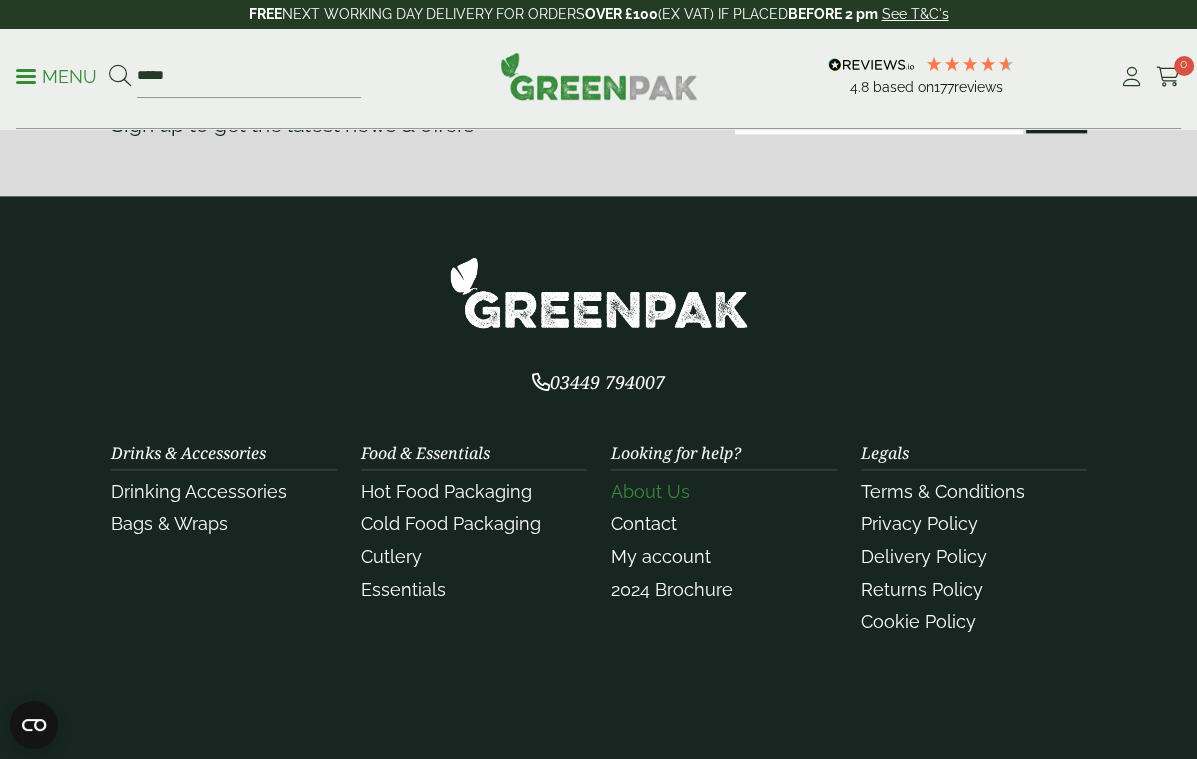 click on "About Us" at bounding box center [650, 491] 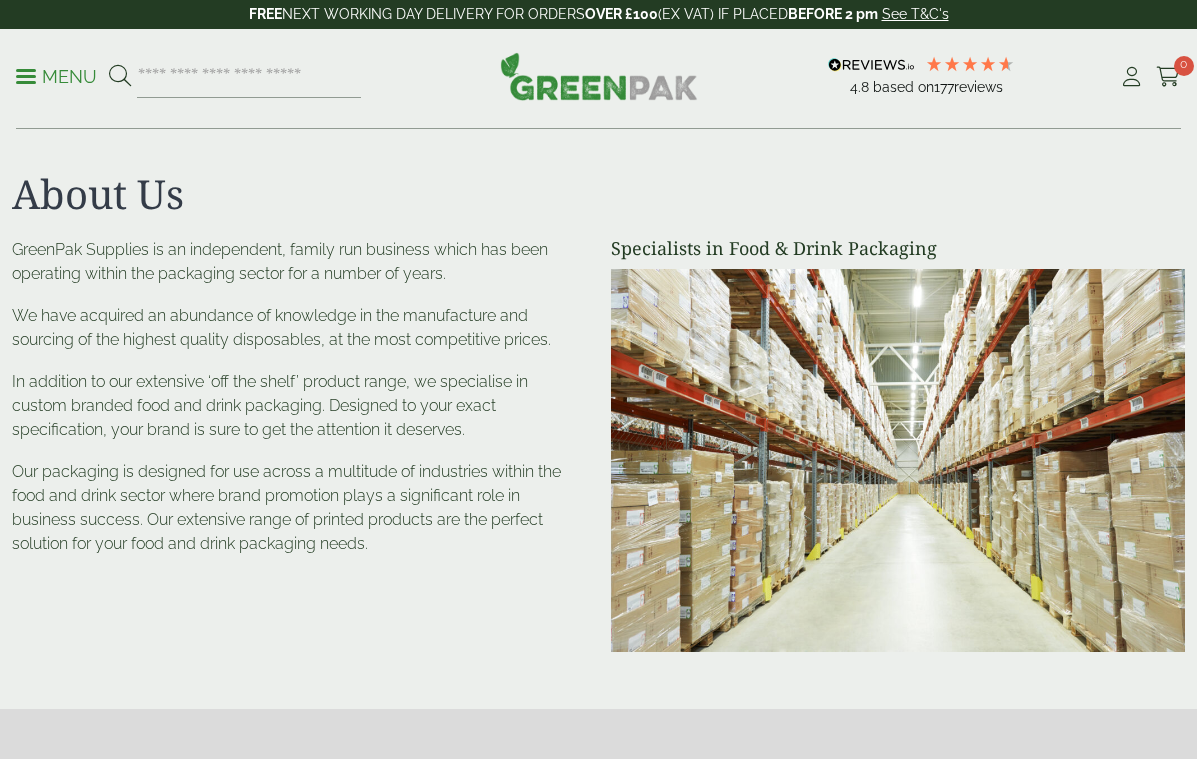 scroll, scrollTop: 0, scrollLeft: 0, axis: both 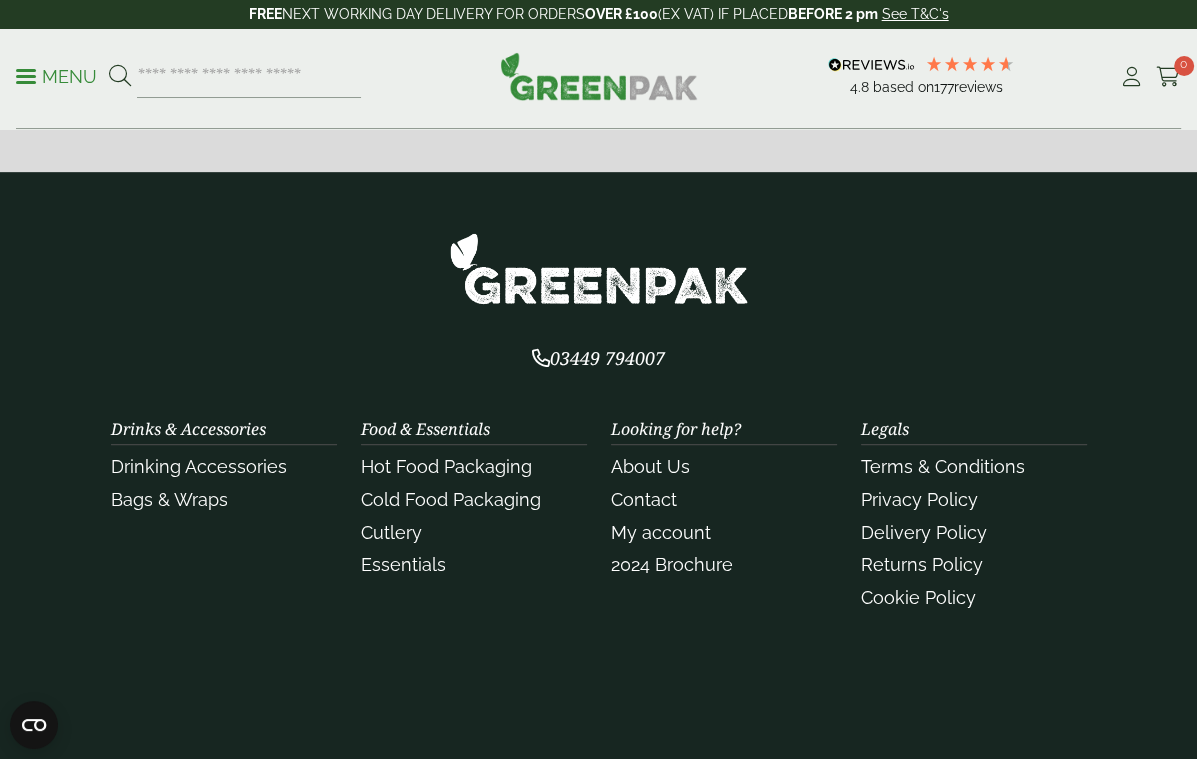 click on "Contact" at bounding box center (644, 499) 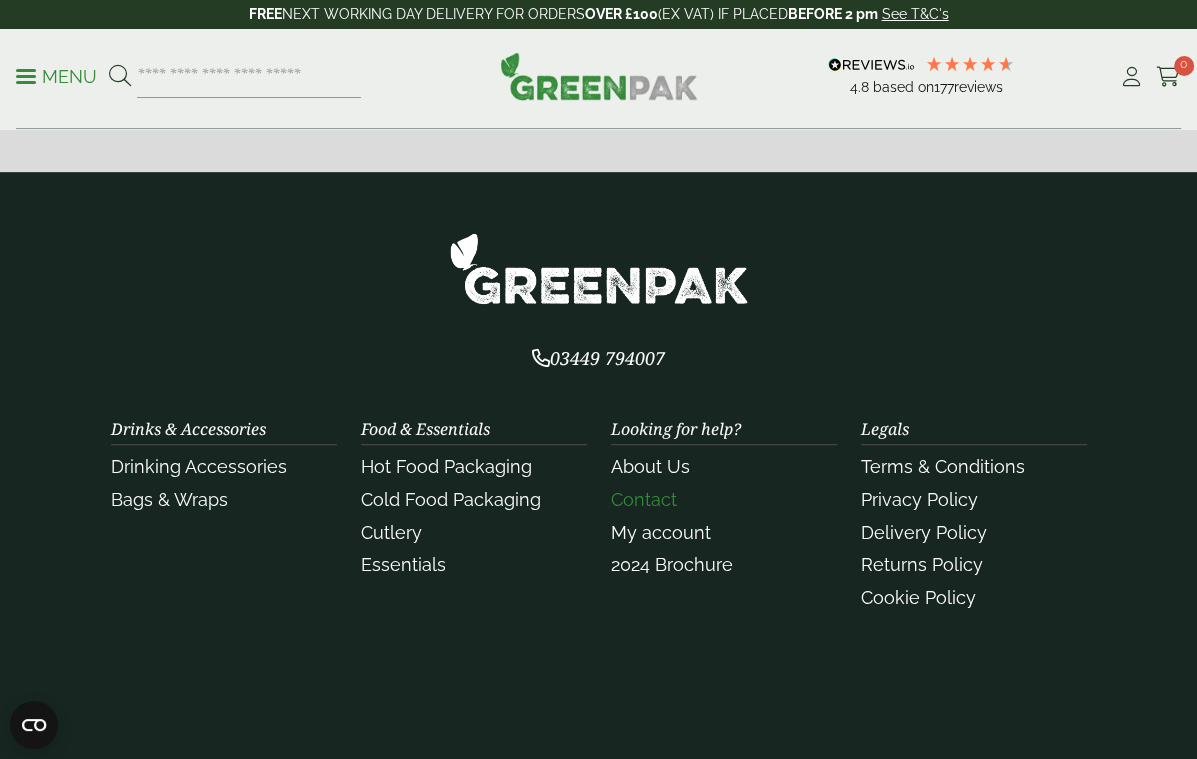 click on "Contact" at bounding box center (644, 499) 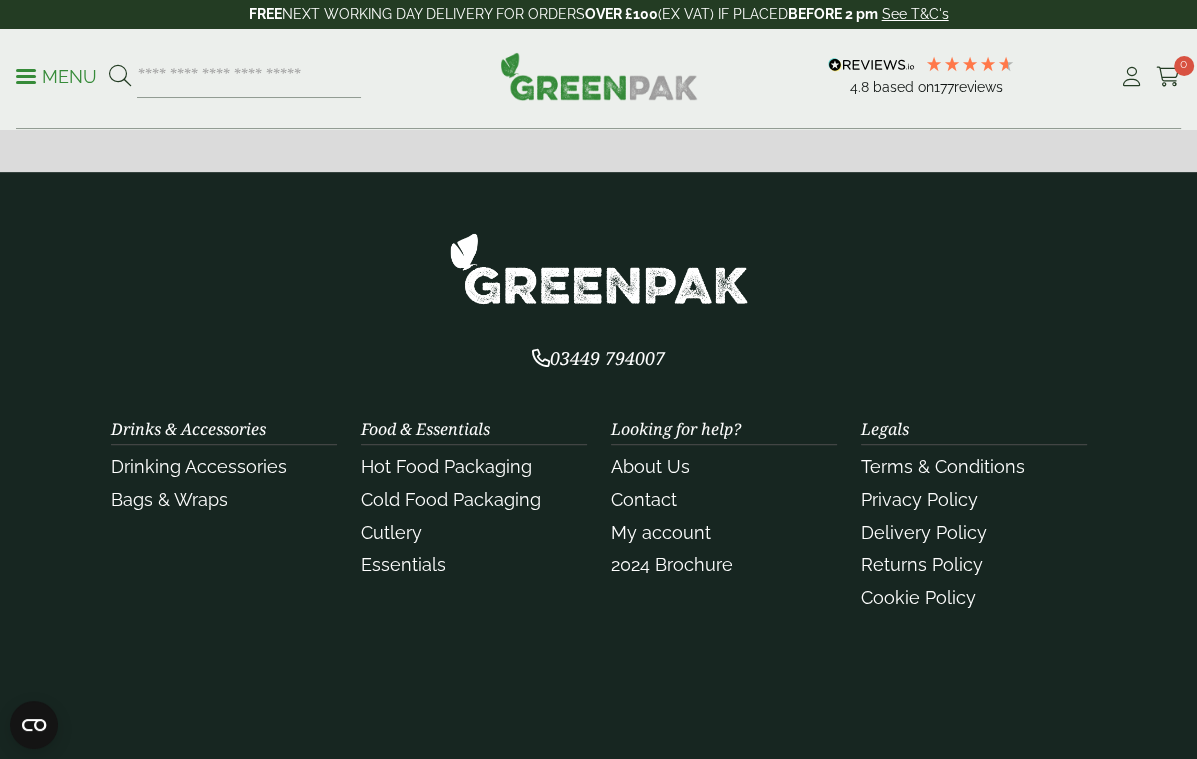 scroll, scrollTop: 723, scrollLeft: 0, axis: vertical 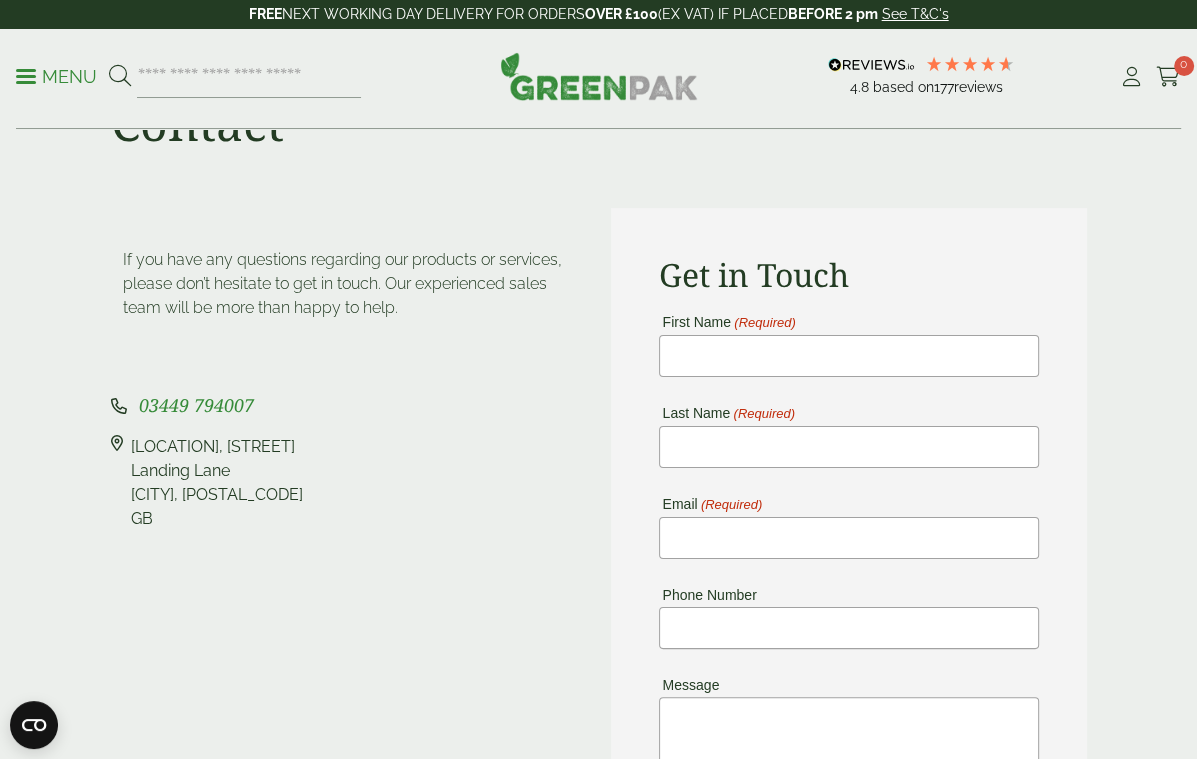 click on "[FIRST] (Required) [LAST] (Required) [EMAIL] (Required) [PHONE] [MESSAGE]" at bounding box center [849, 647] 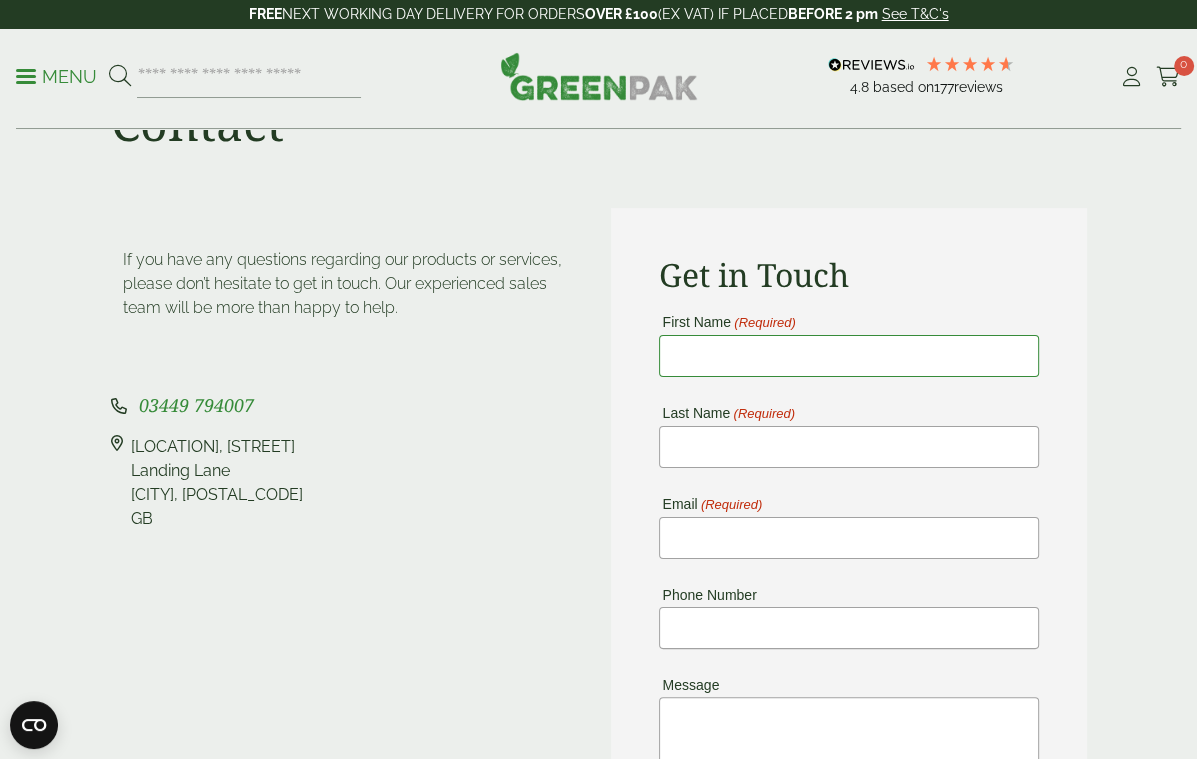 click on "[FIRST] (Required)" at bounding box center [849, 356] 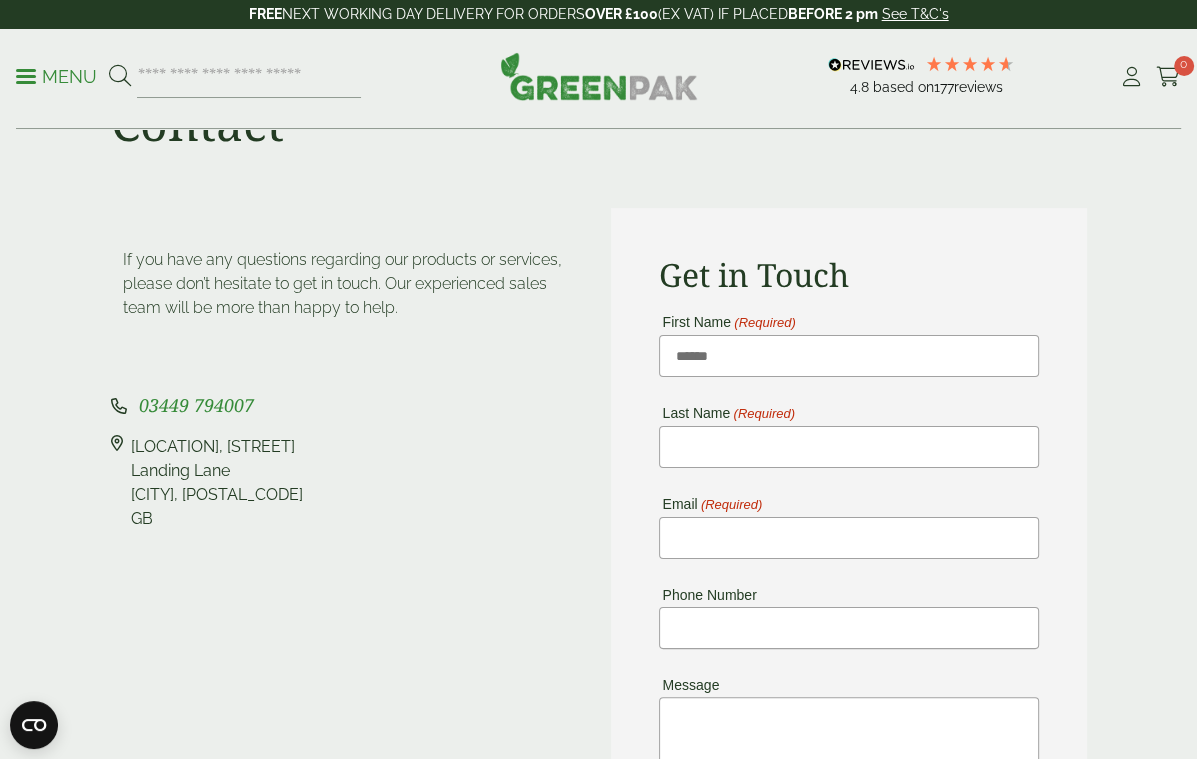 type on "***" 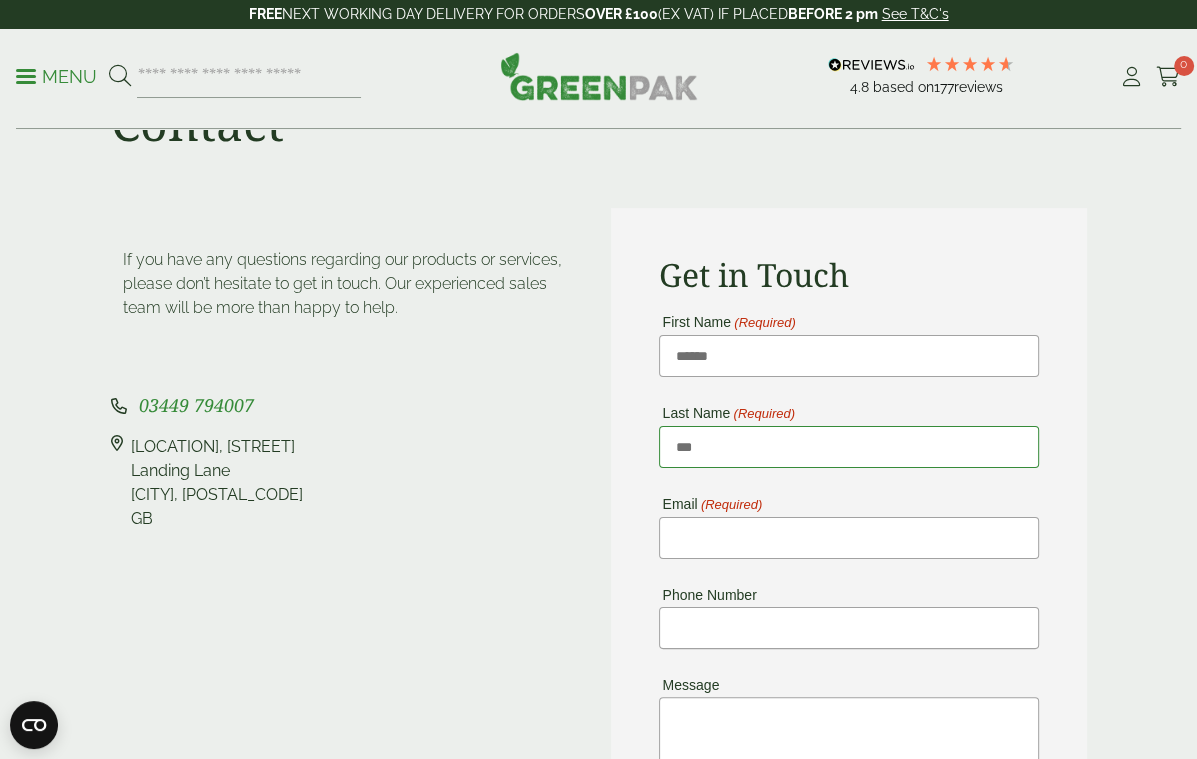 type on "**********" 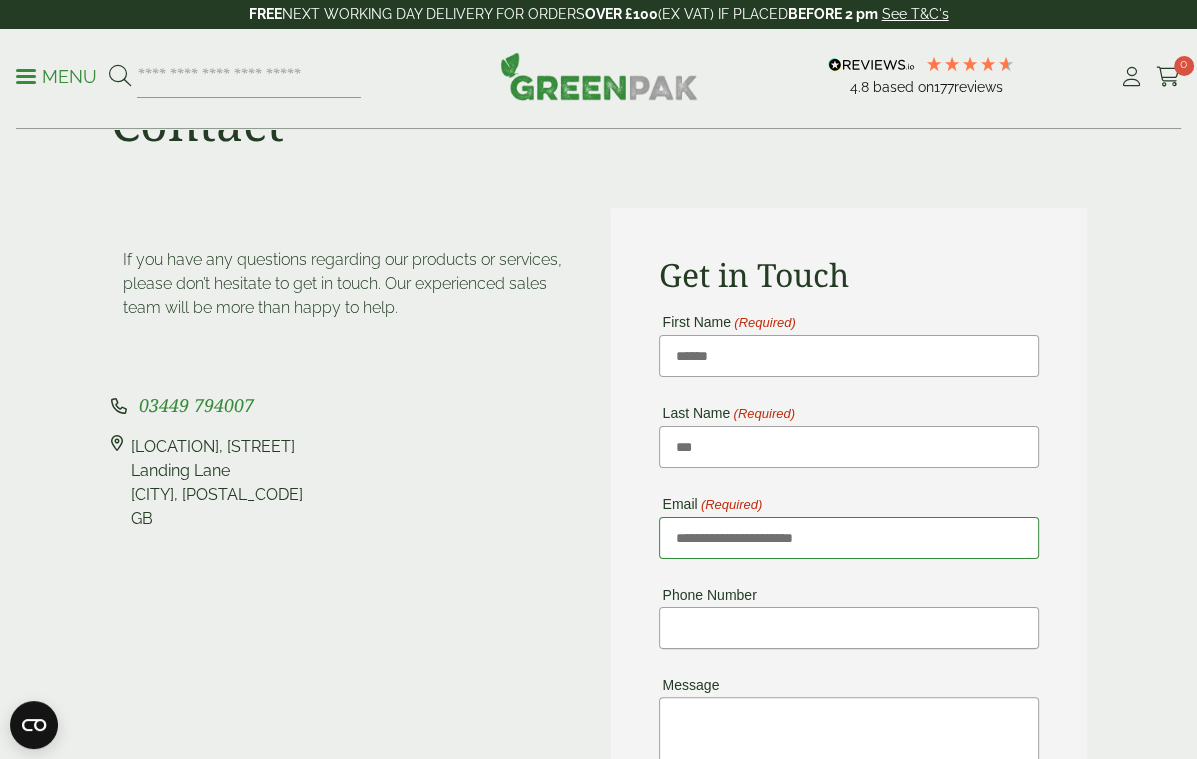 type on "**********" 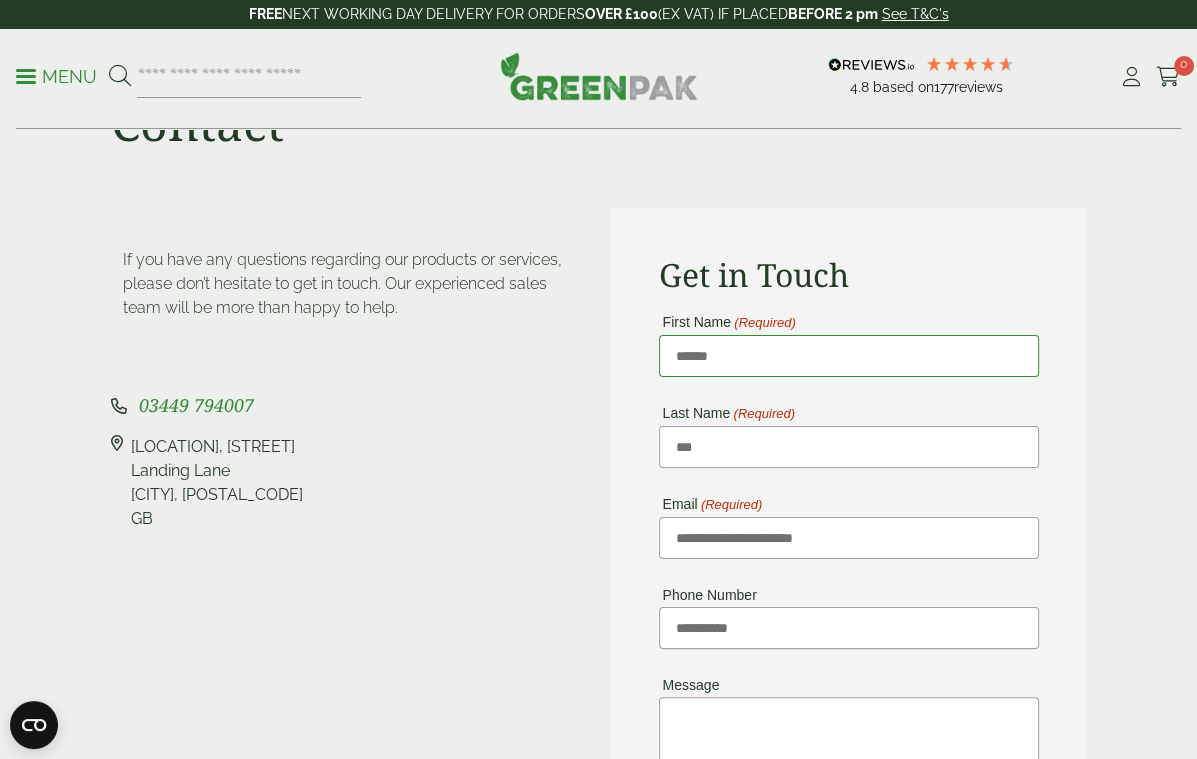 scroll, scrollTop: 400, scrollLeft: 0, axis: vertical 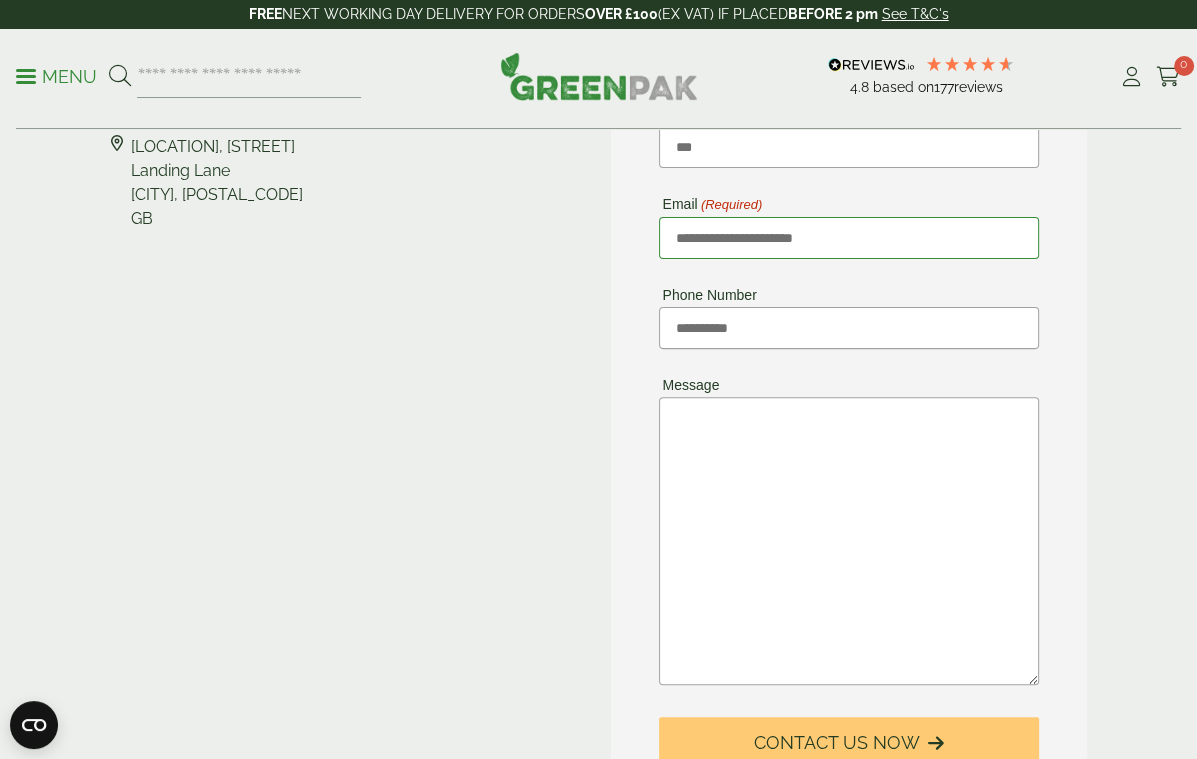 click on "**********" at bounding box center (849, 238) 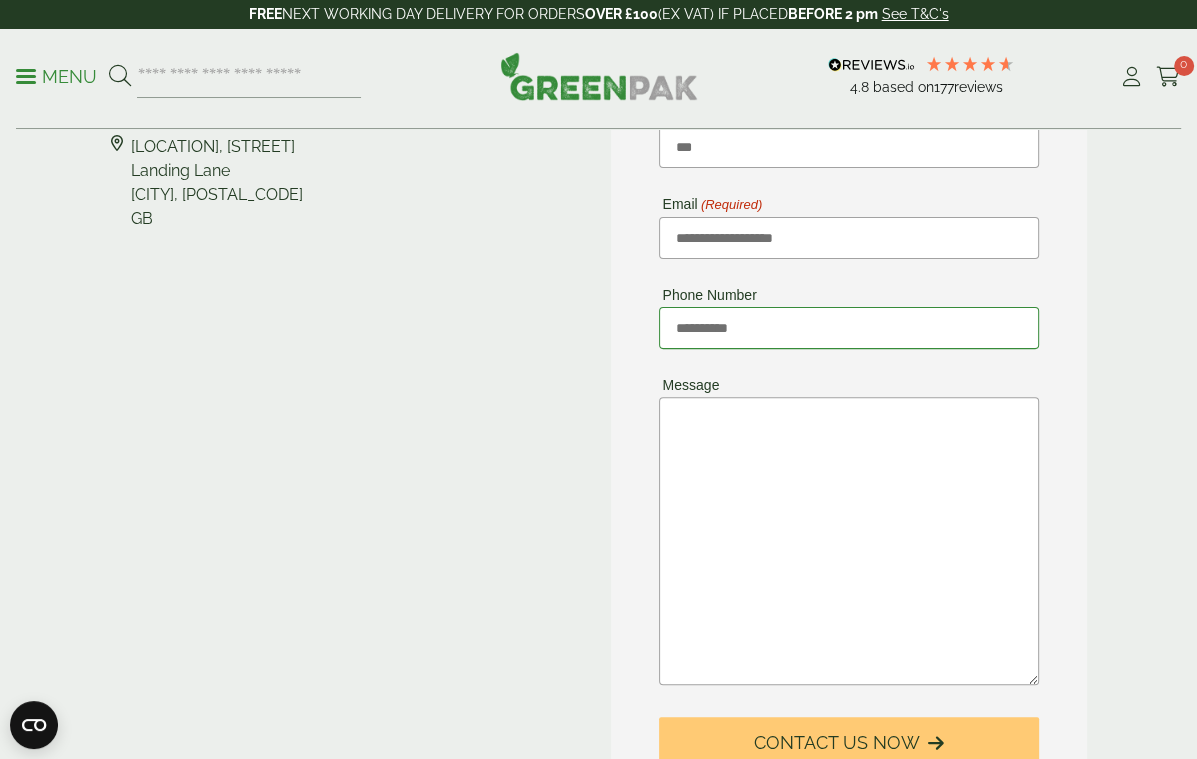 click on "**********" at bounding box center (849, 328) 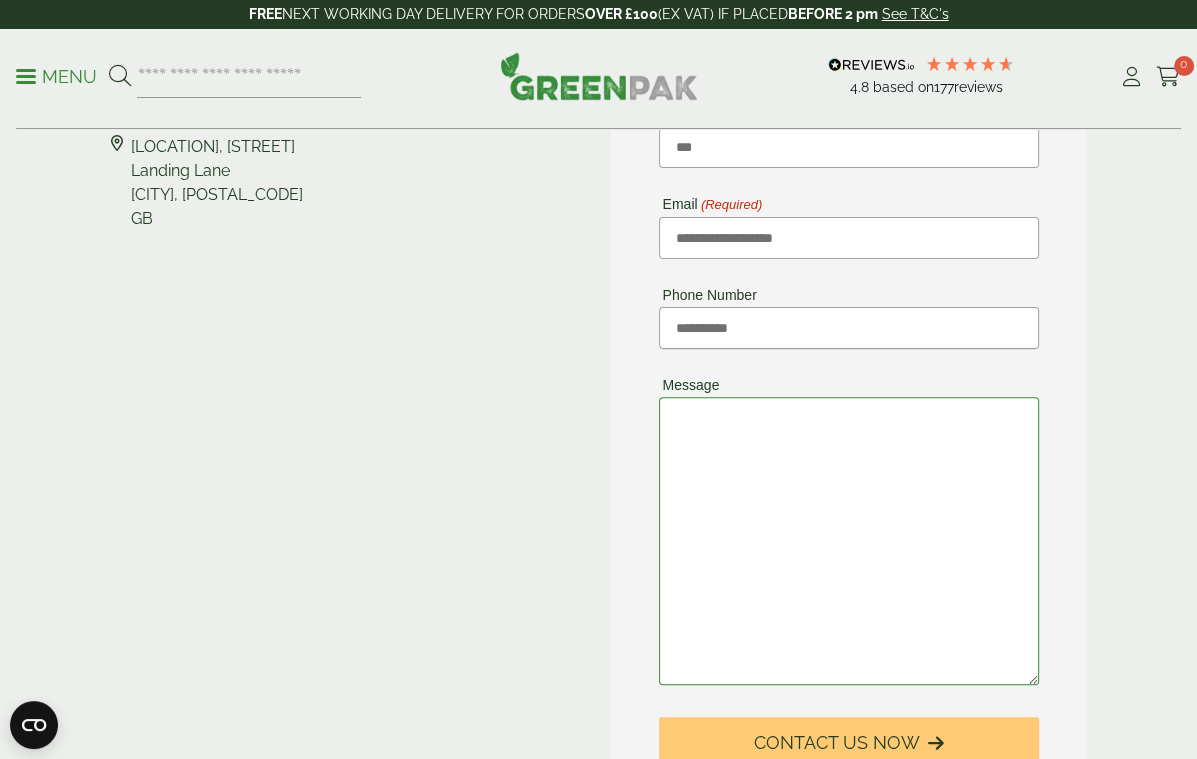 click on "Message" at bounding box center [849, 541] 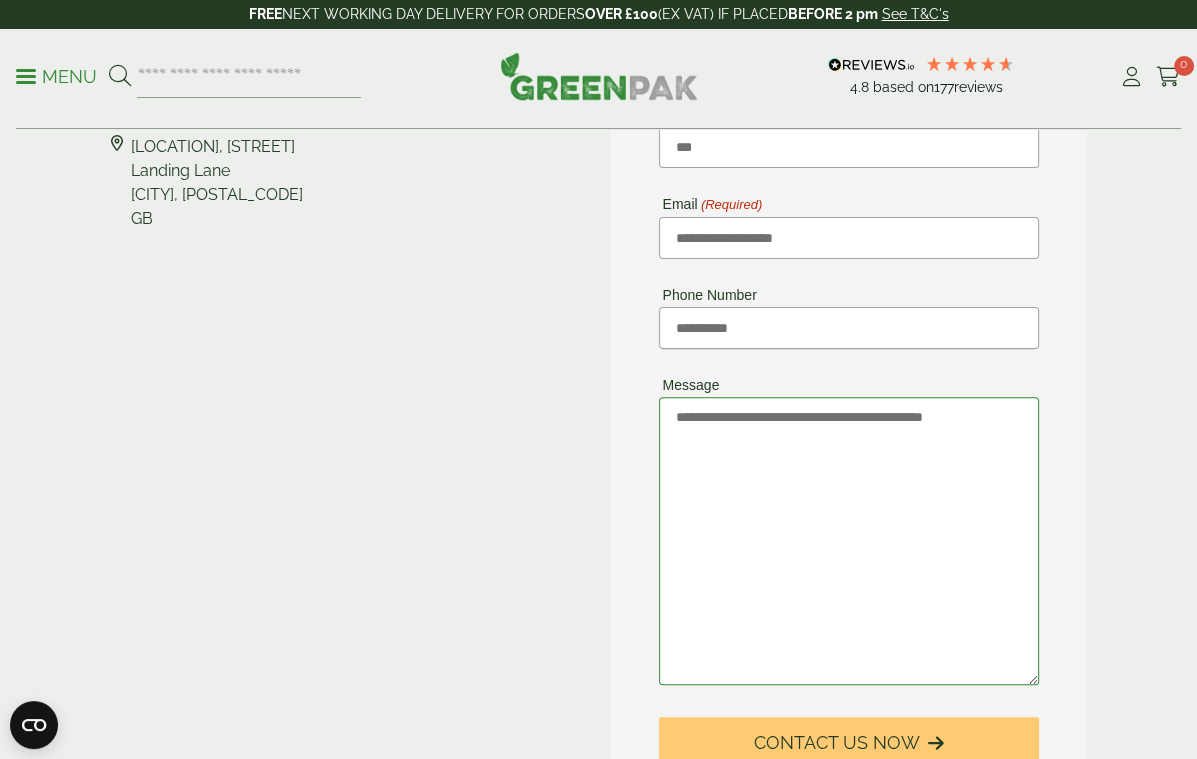 drag, startPoint x: 824, startPoint y: 417, endPoint x: 800, endPoint y: 419, distance: 24.083189 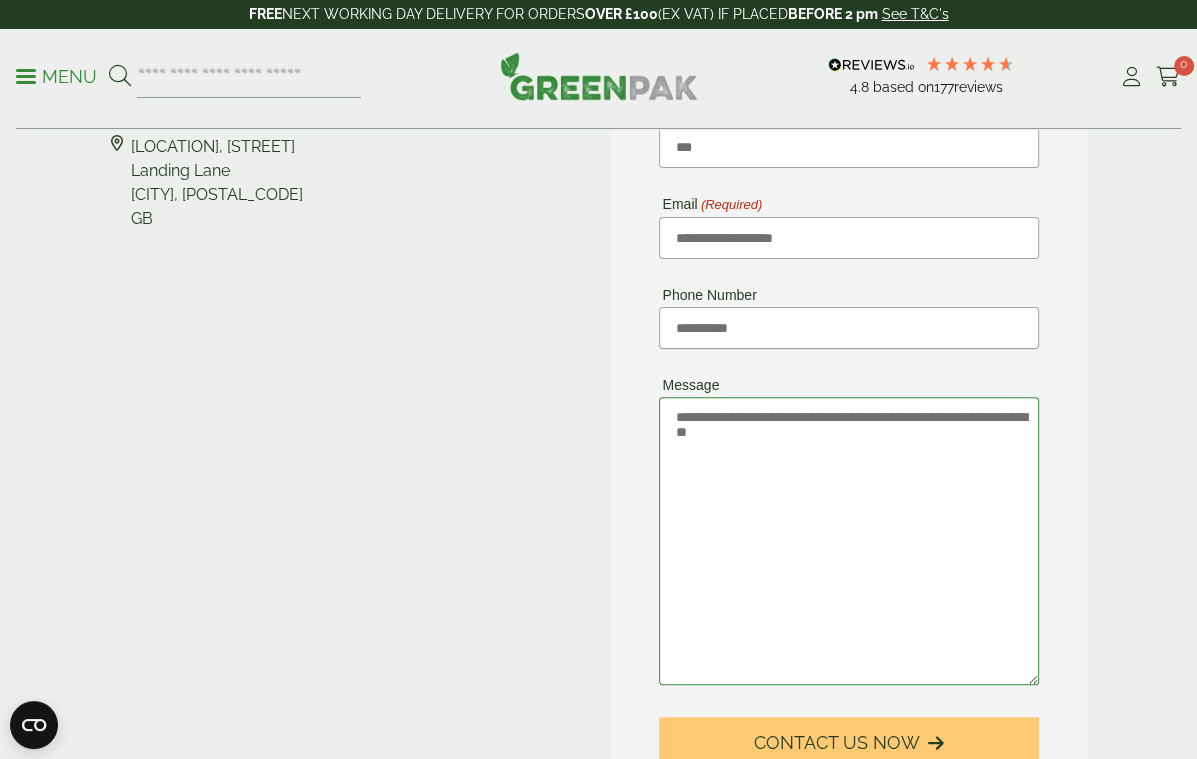 drag, startPoint x: 1012, startPoint y: 427, endPoint x: 1053, endPoint y: 427, distance: 41 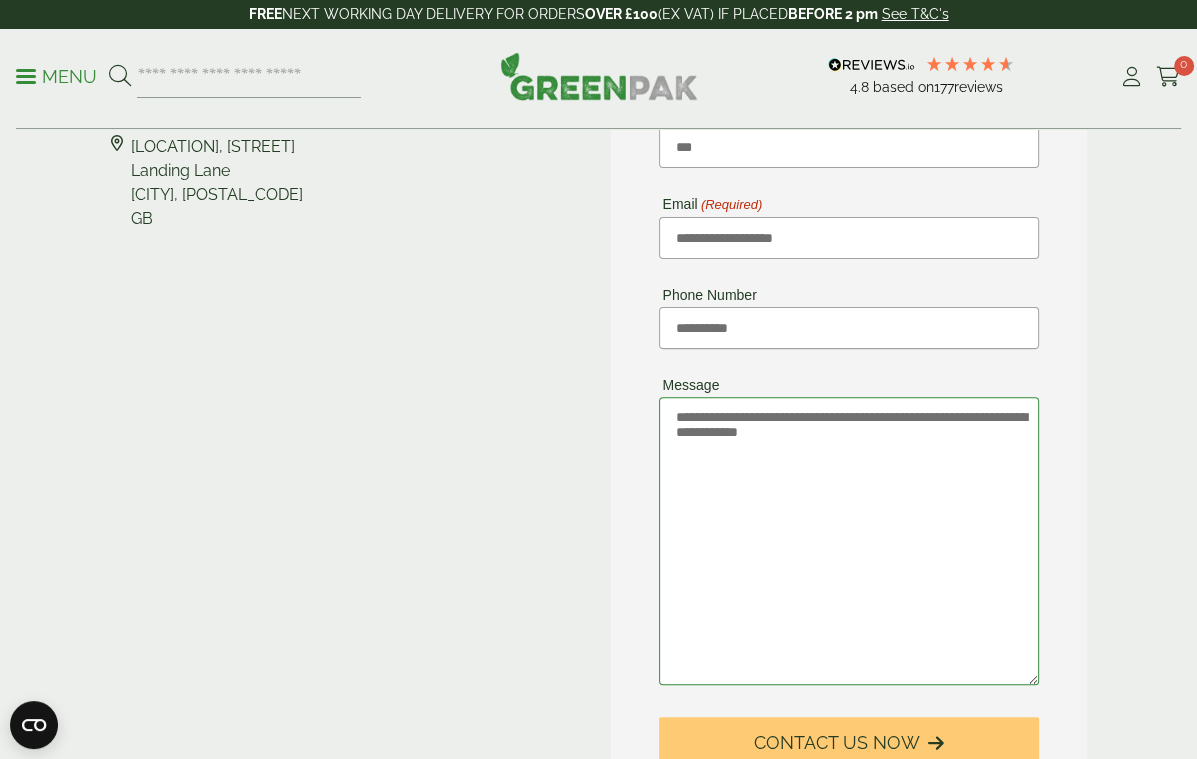 click on "**********" at bounding box center (849, 541) 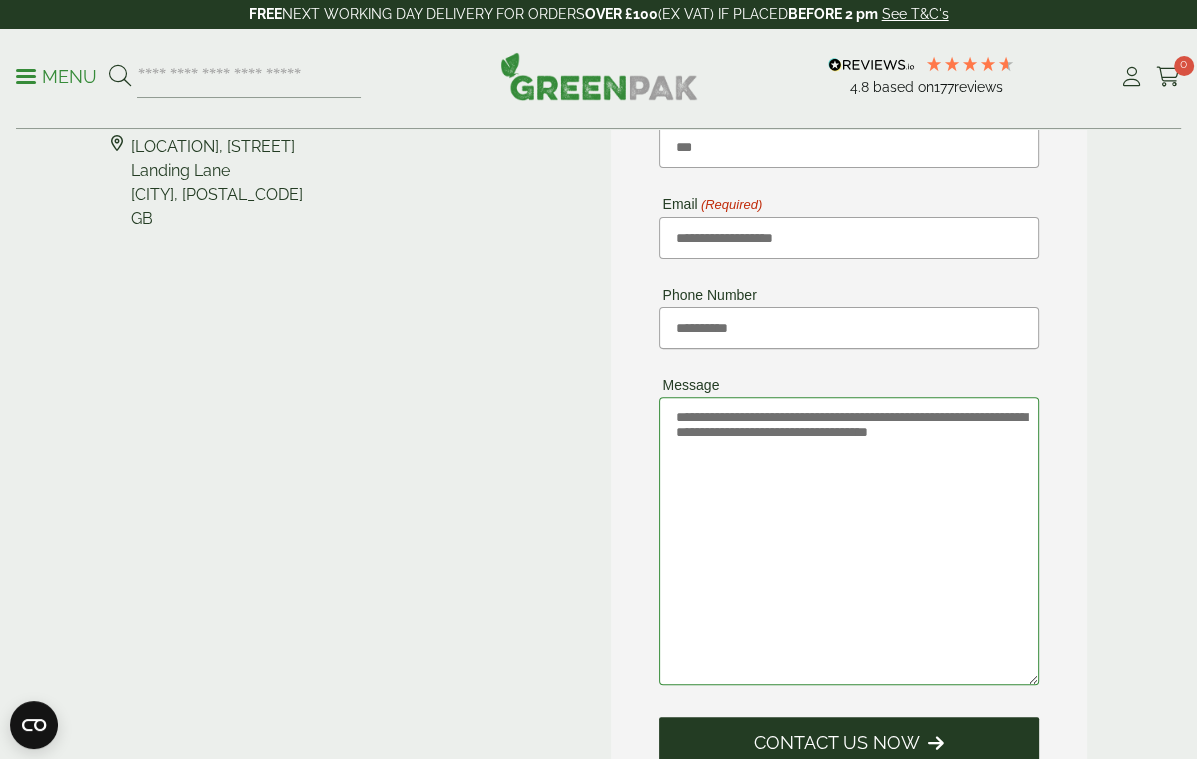 type on "**********" 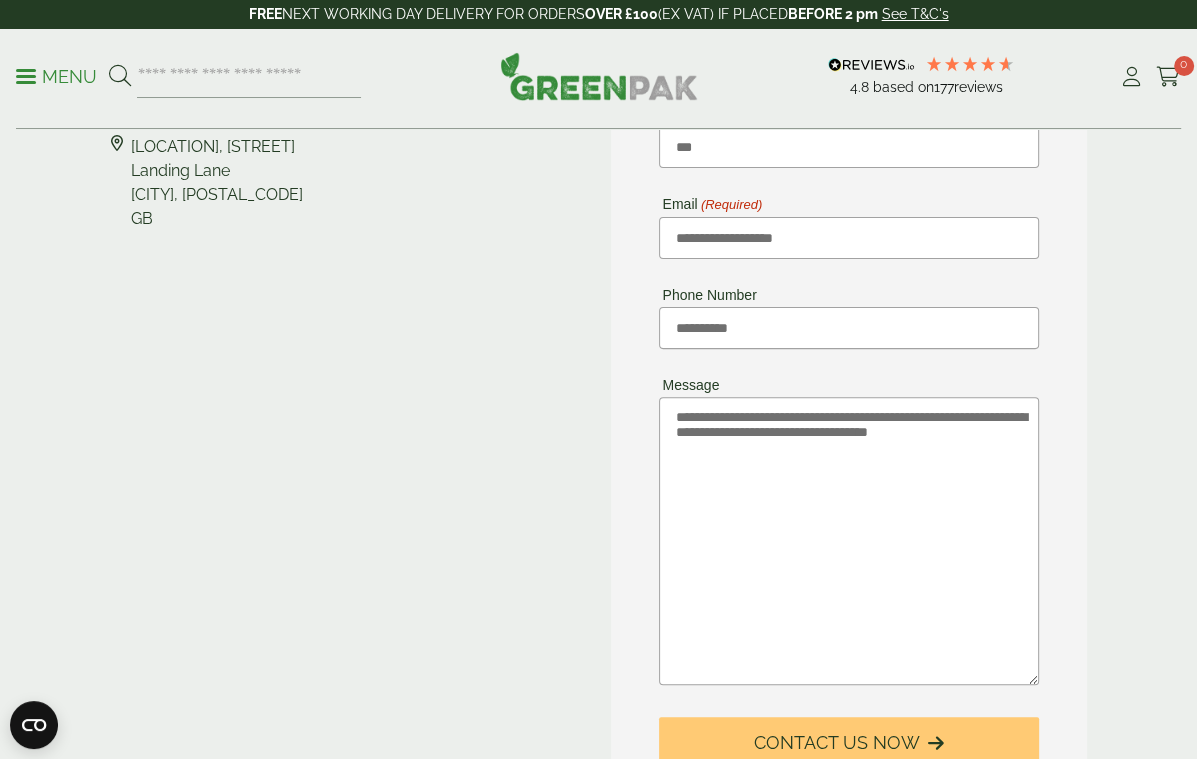 drag, startPoint x: 792, startPoint y: 735, endPoint x: 786, endPoint y: 597, distance: 138.13037 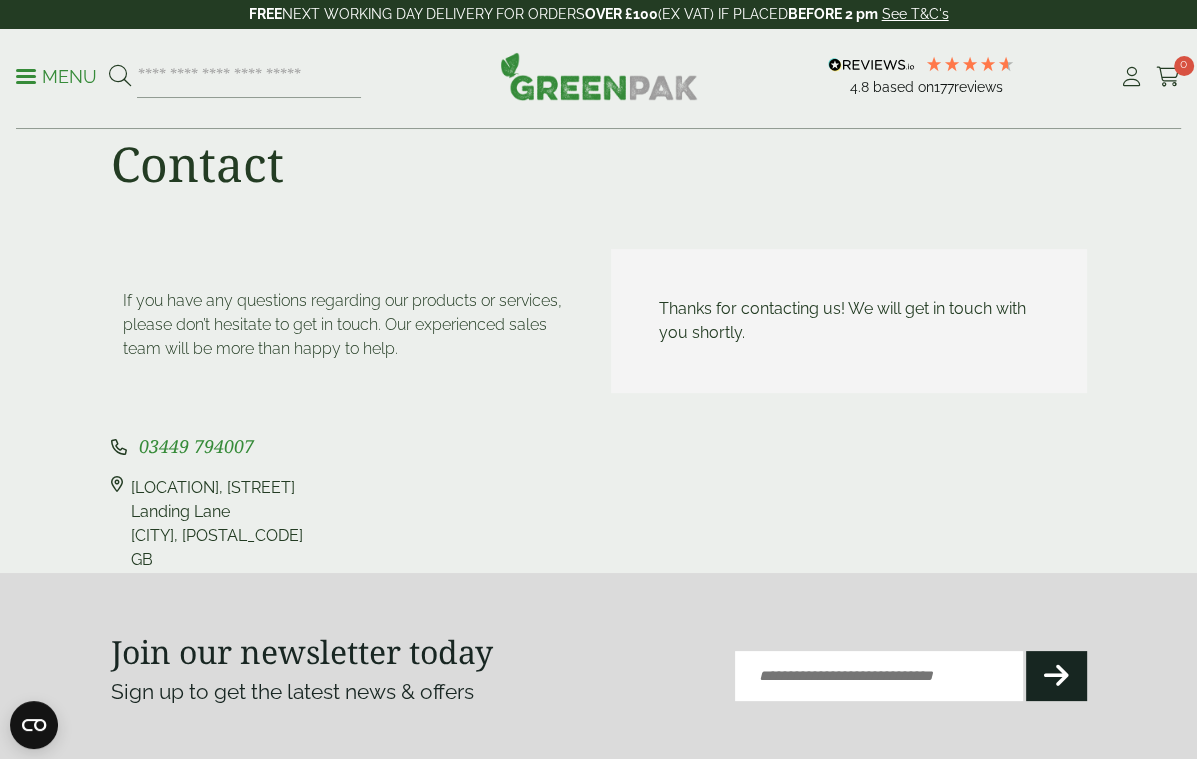 scroll, scrollTop: 56, scrollLeft: 0, axis: vertical 